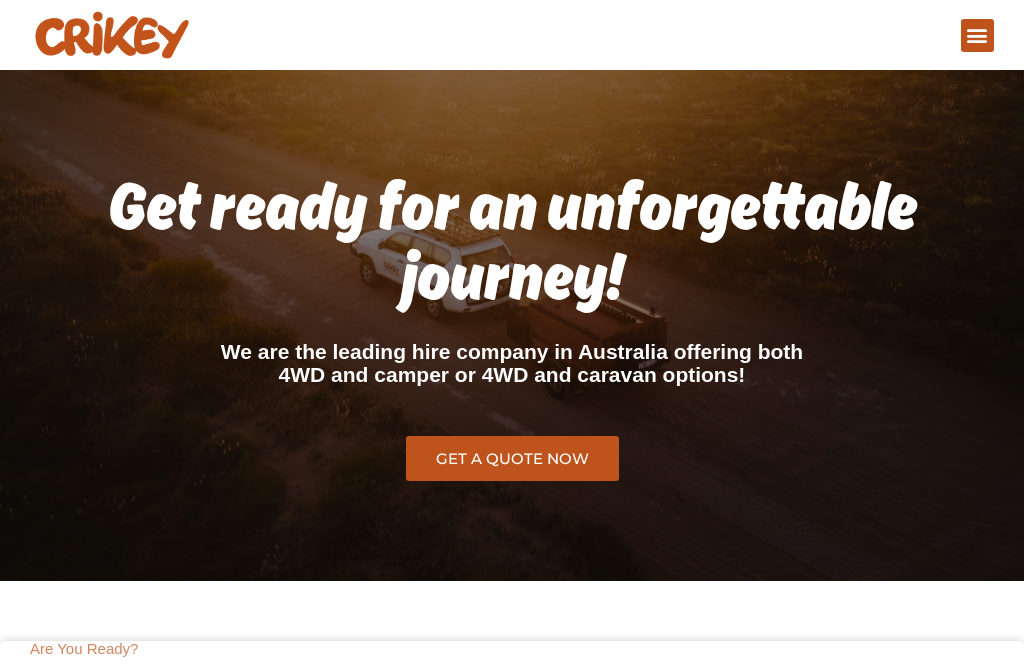 scroll, scrollTop: 0, scrollLeft: 0, axis: both 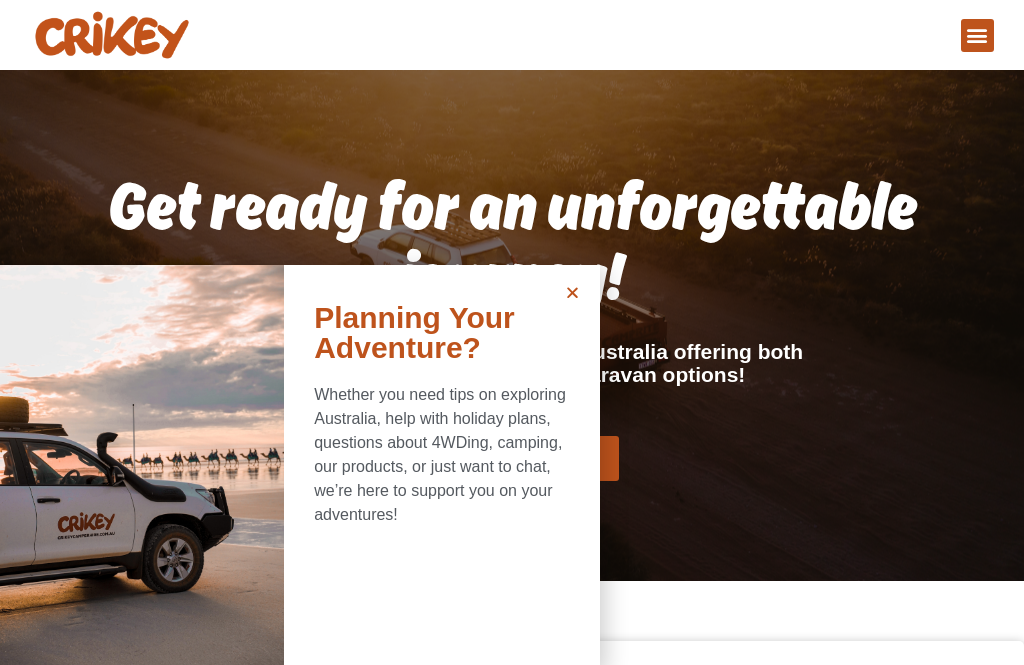 click on "Whether you need tips on exploring Australia, help with holiday plans, questions about 4WDing, camping, our products, or just want to chat, we’re here to support you on your adventures!" at bounding box center [442, 455] 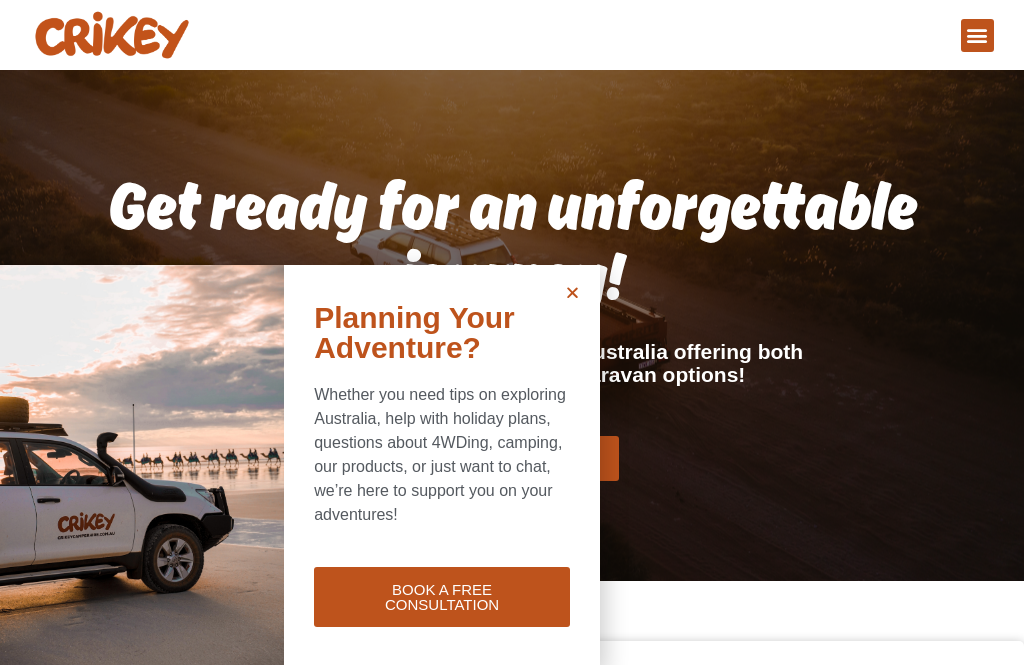 click at bounding box center (572, 292) 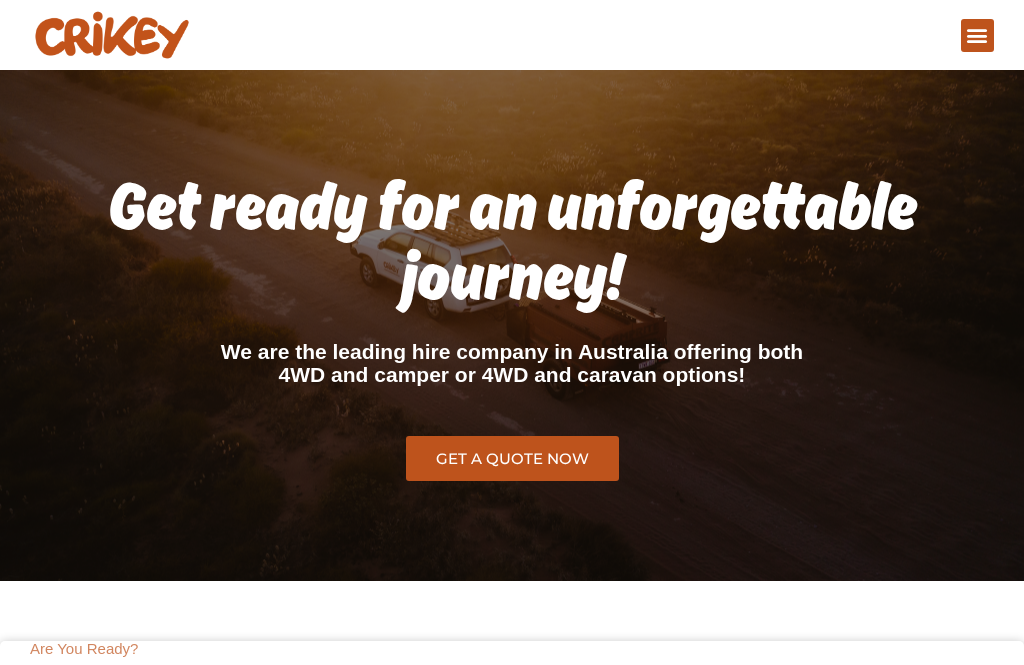 click on "Get a quote now" at bounding box center [512, 458] 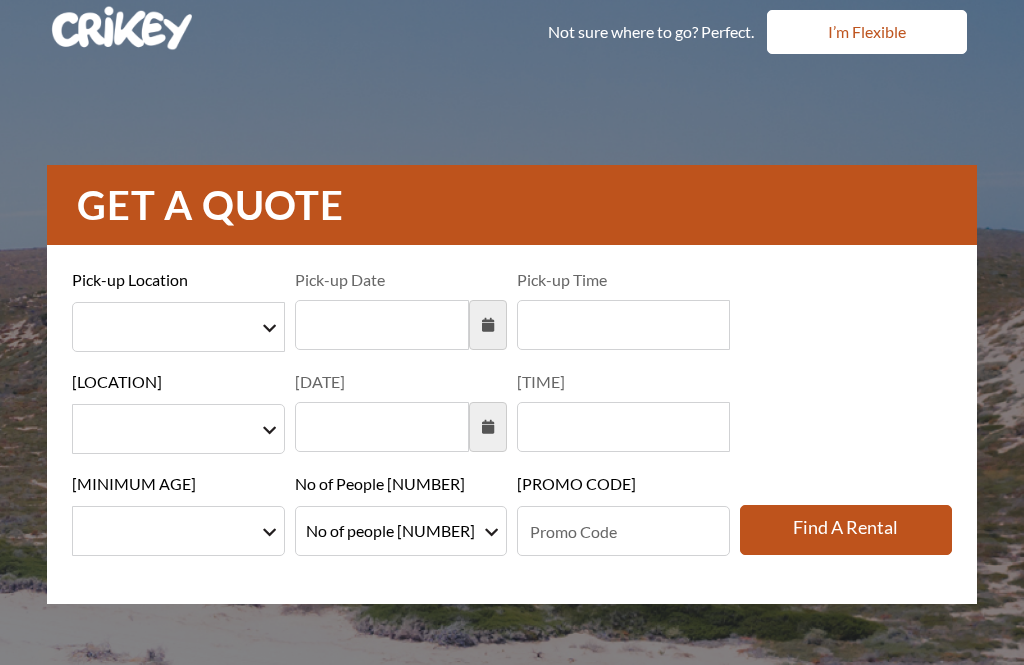 scroll, scrollTop: 0, scrollLeft: 0, axis: both 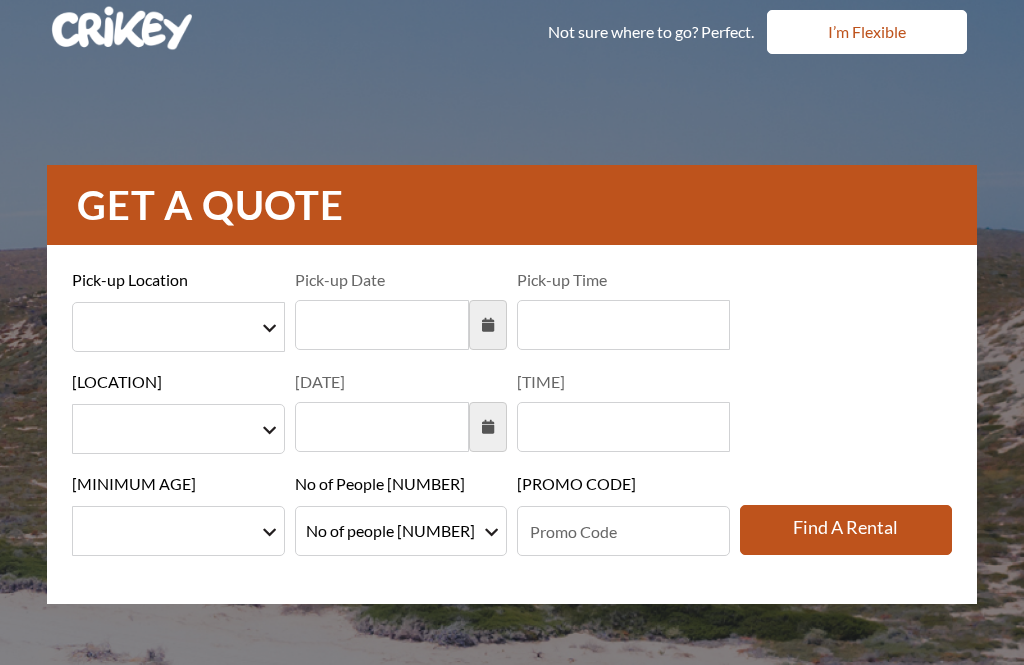 click at bounding box center (178, 327) 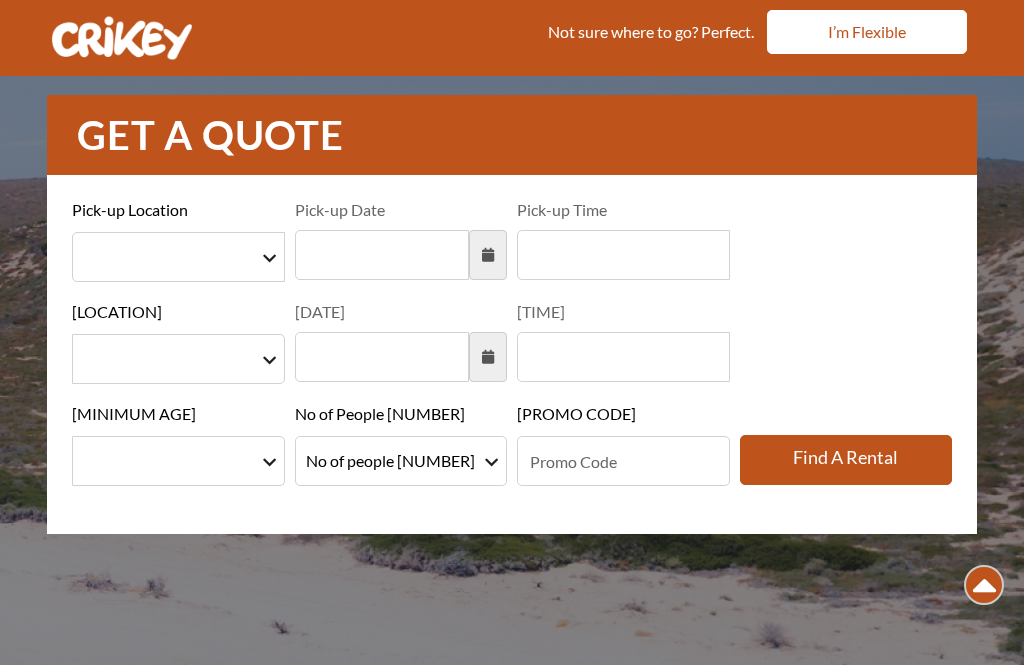 scroll, scrollTop: 0, scrollLeft: 0, axis: both 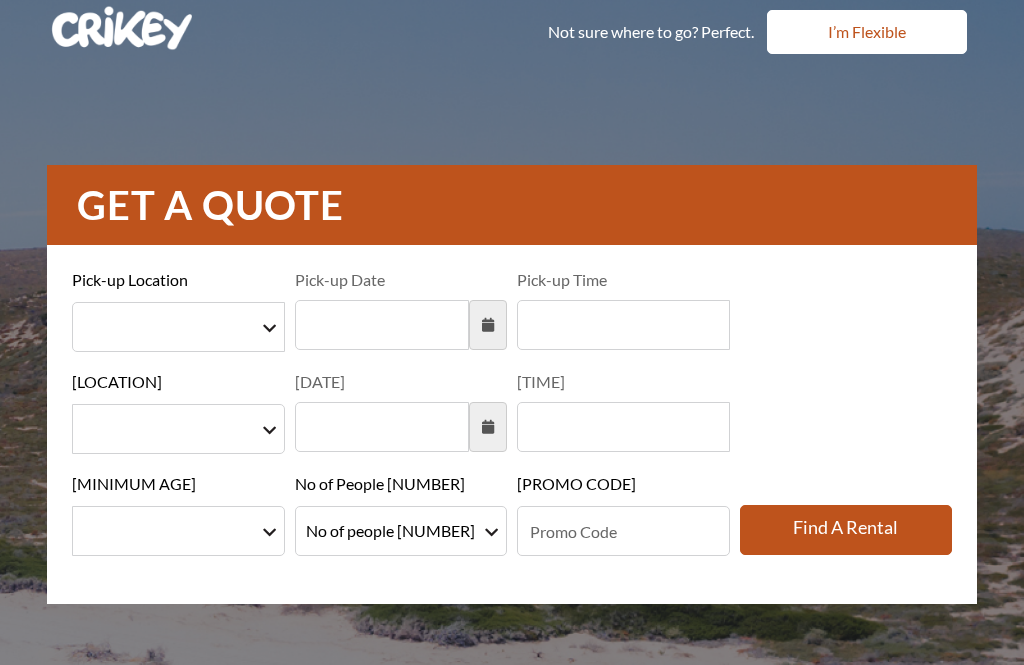 click at bounding box center [178, 327] 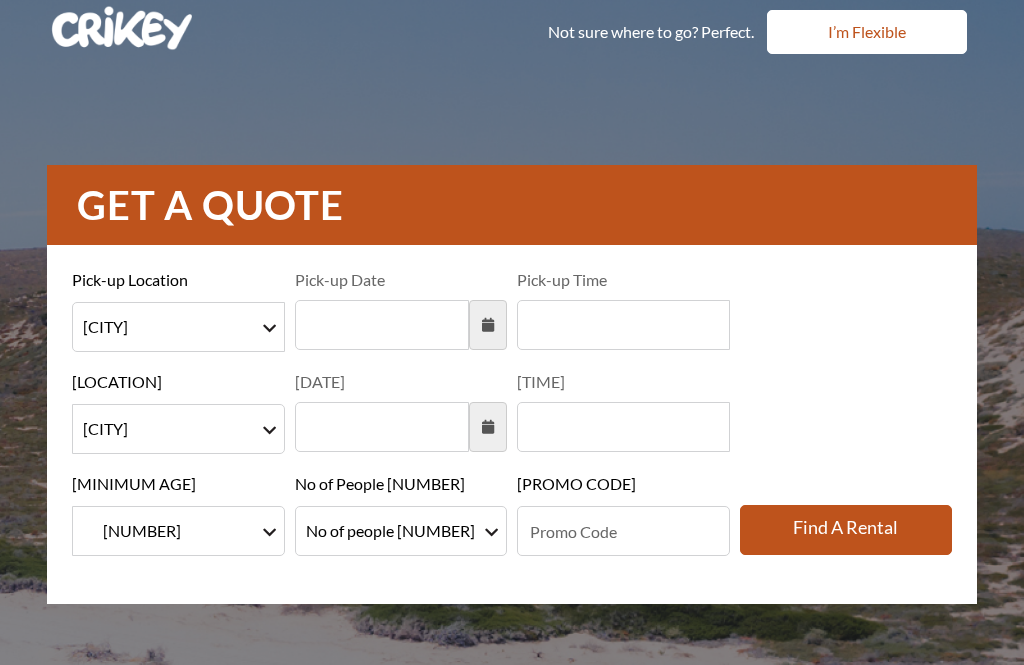 click on "[LOCATION] [LOCATION] [LOCATION]" at bounding box center (178, 327) 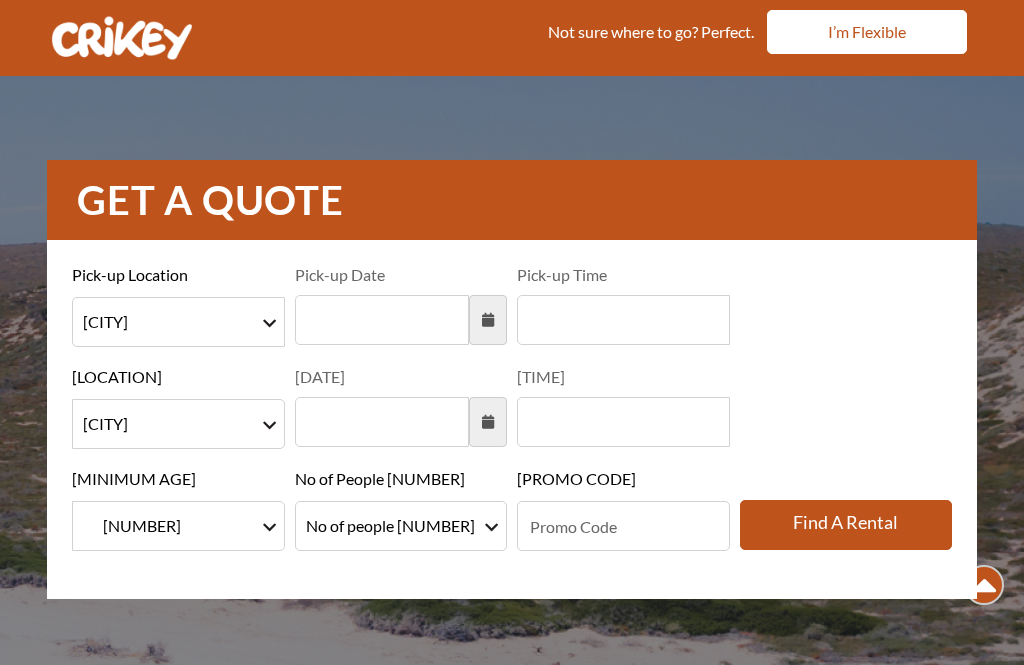 scroll, scrollTop: 0, scrollLeft: 0, axis: both 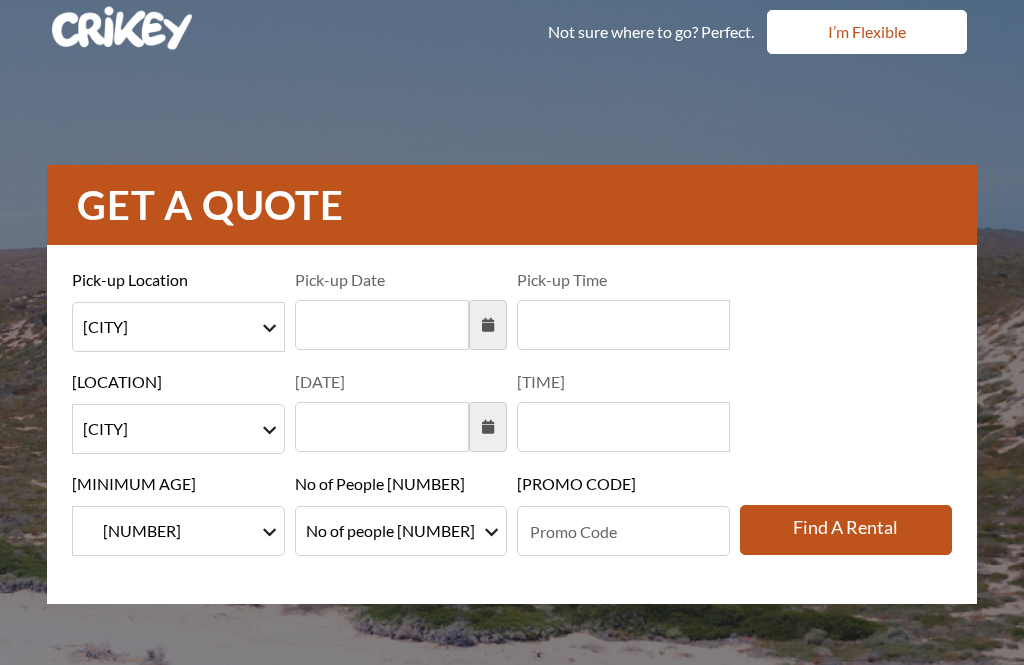 click on "[LOCATION] [LOCATION] [LOCATION]" at bounding box center [178, 327] 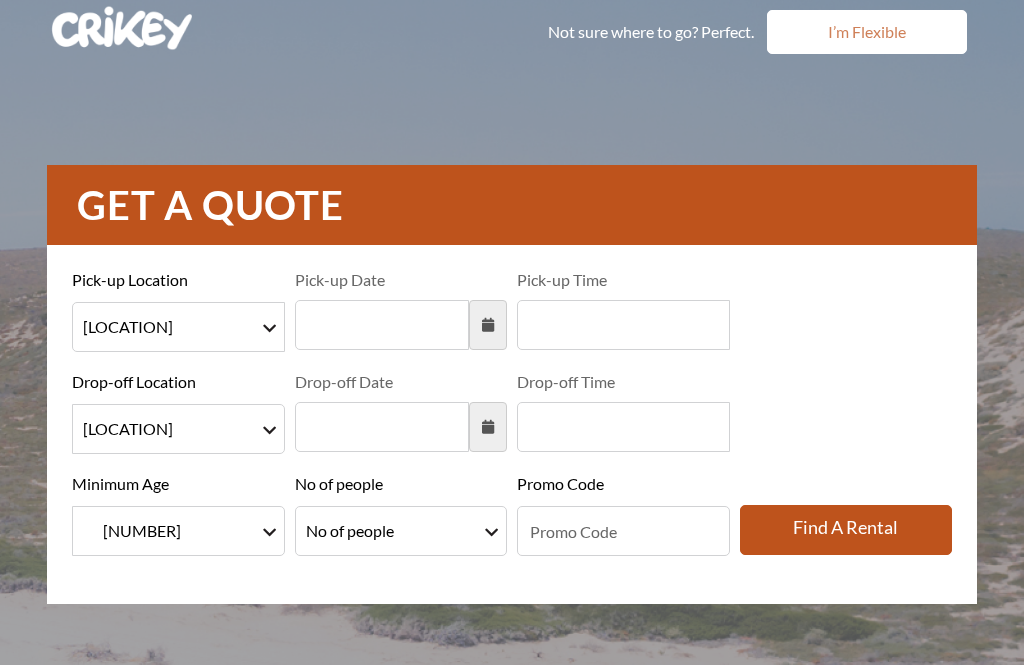 scroll, scrollTop: 0, scrollLeft: 0, axis: both 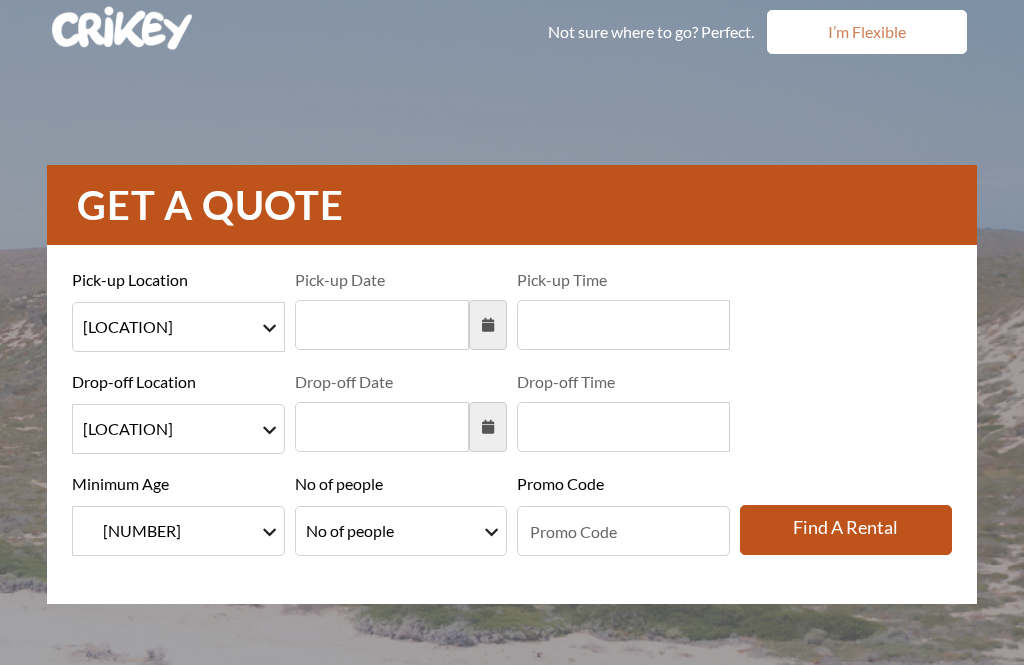 click on "[LOCATION] [LOCATION] [LOCATION]" at bounding box center [178, 327] 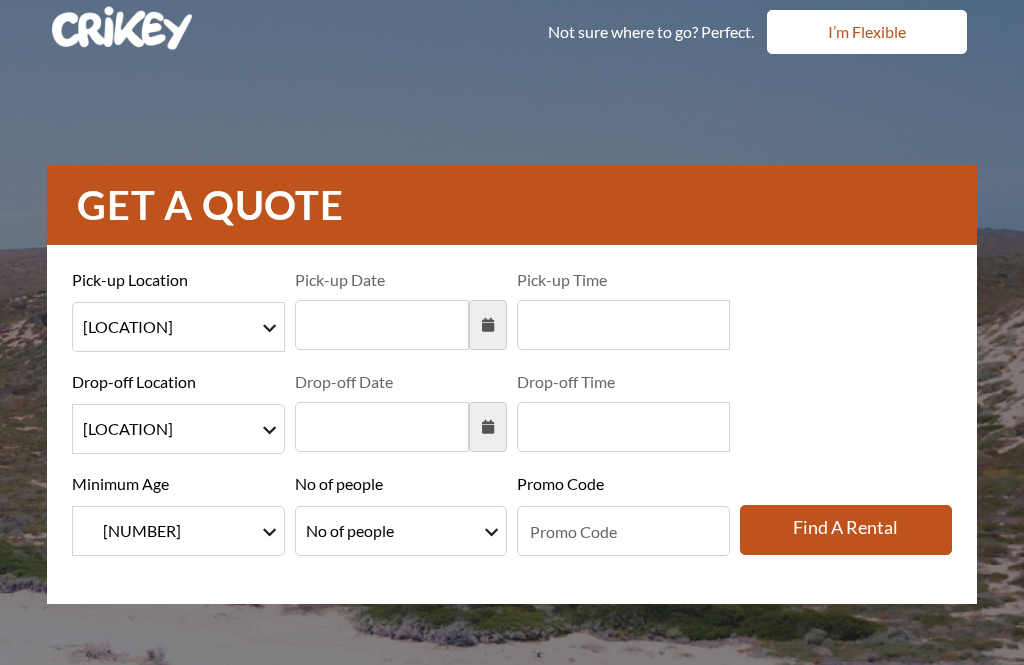select on "[NUMBER]" 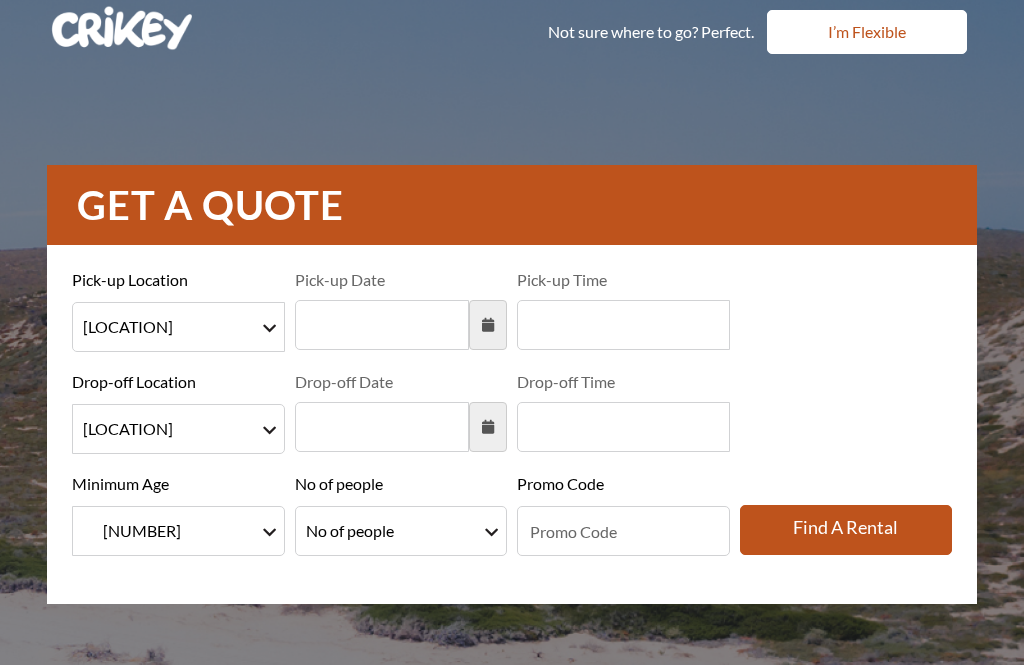 click at bounding box center [382, 325] 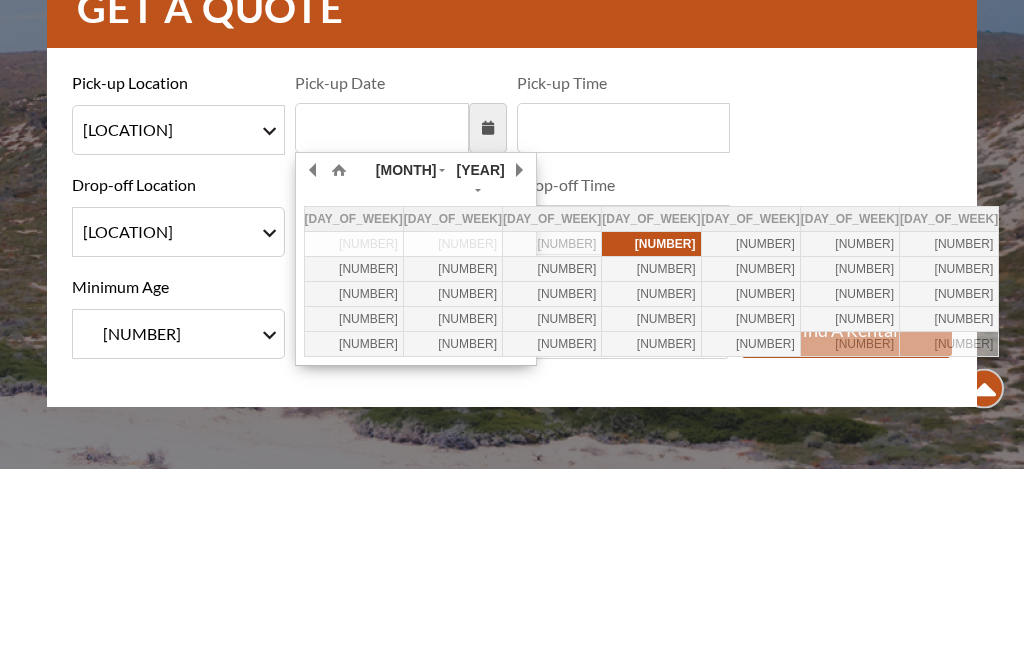 click at bounding box center (518, 367) 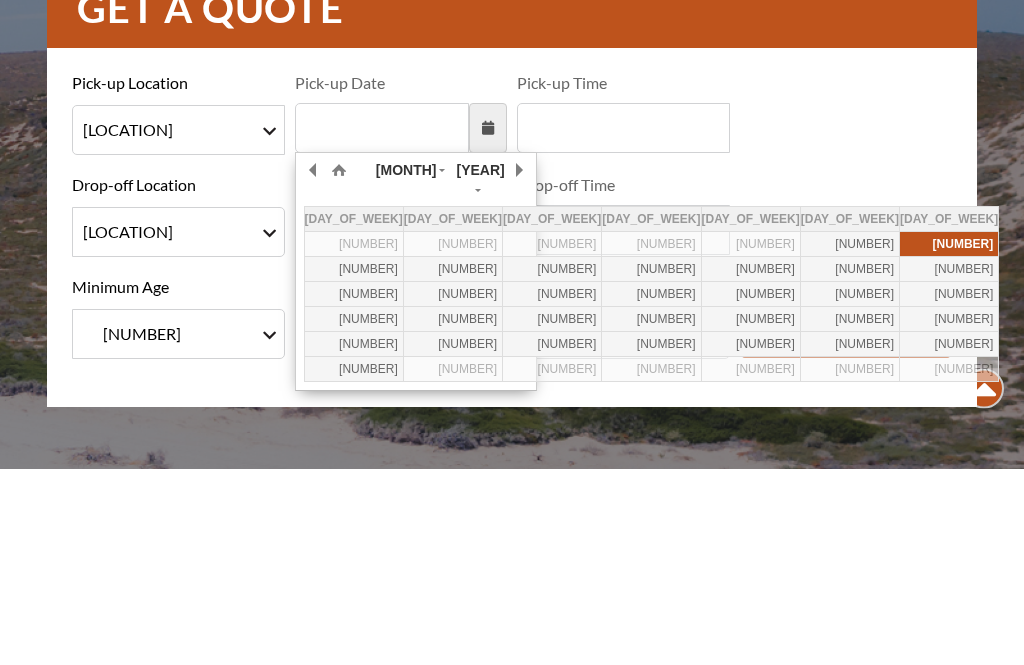 click on "[NUMBER]" at bounding box center [949, 441] 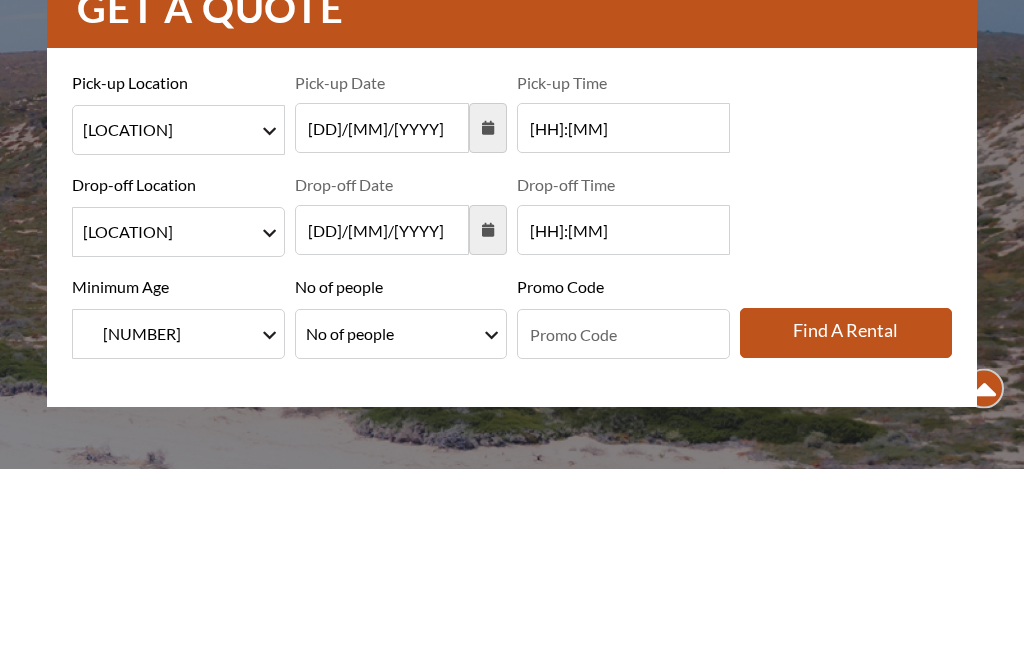 click on "08:00" at bounding box center (623, 325) 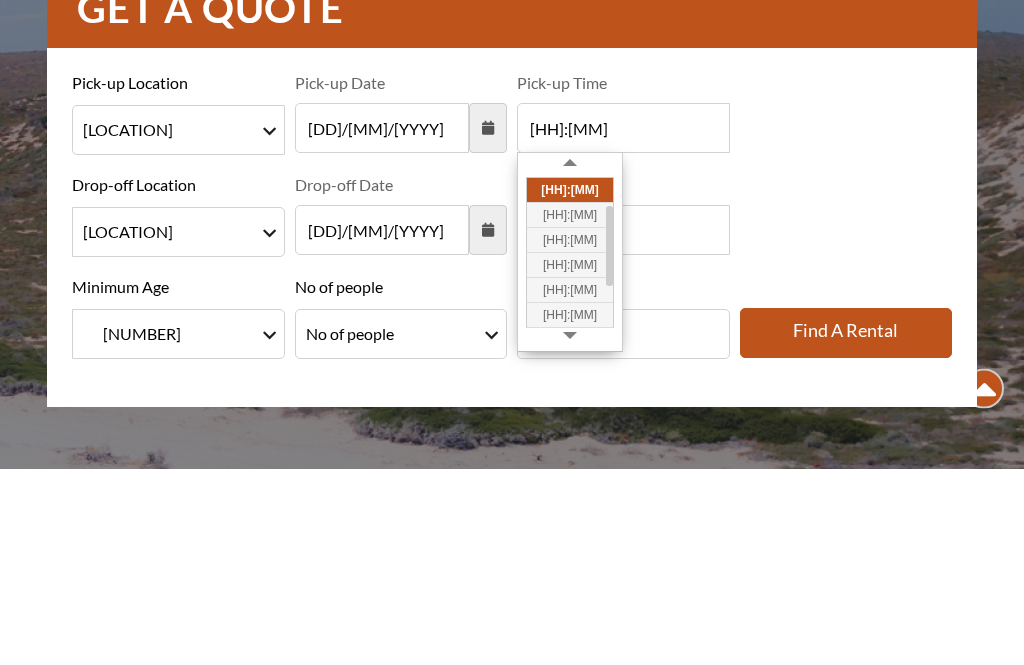 click on "10:00" at bounding box center (570, 436) 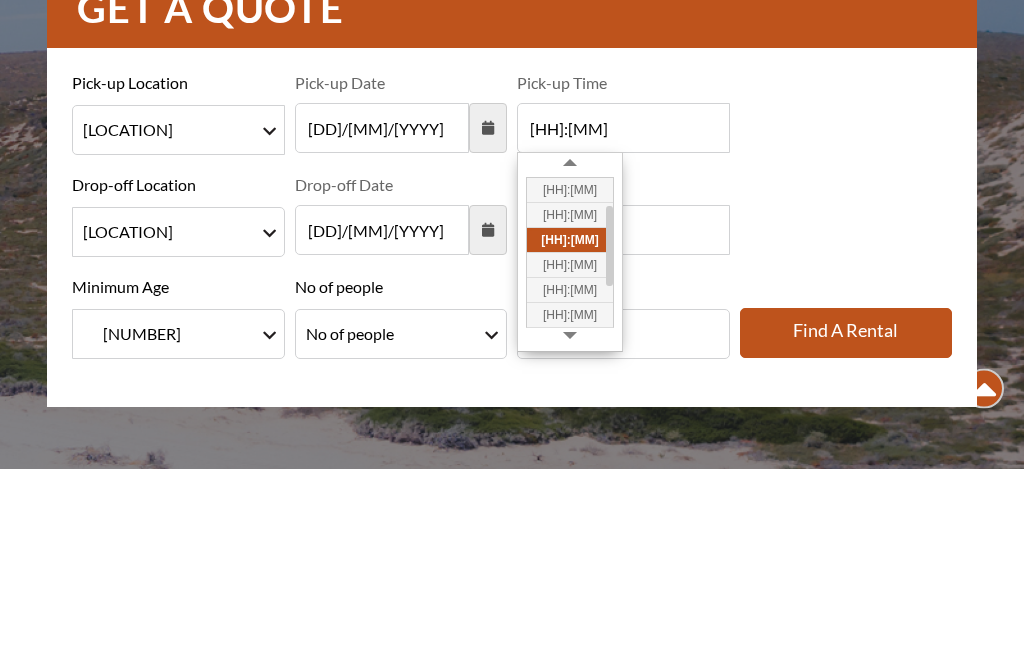 click on "BROOME DARWIN PERTH" at bounding box center (178, 429) 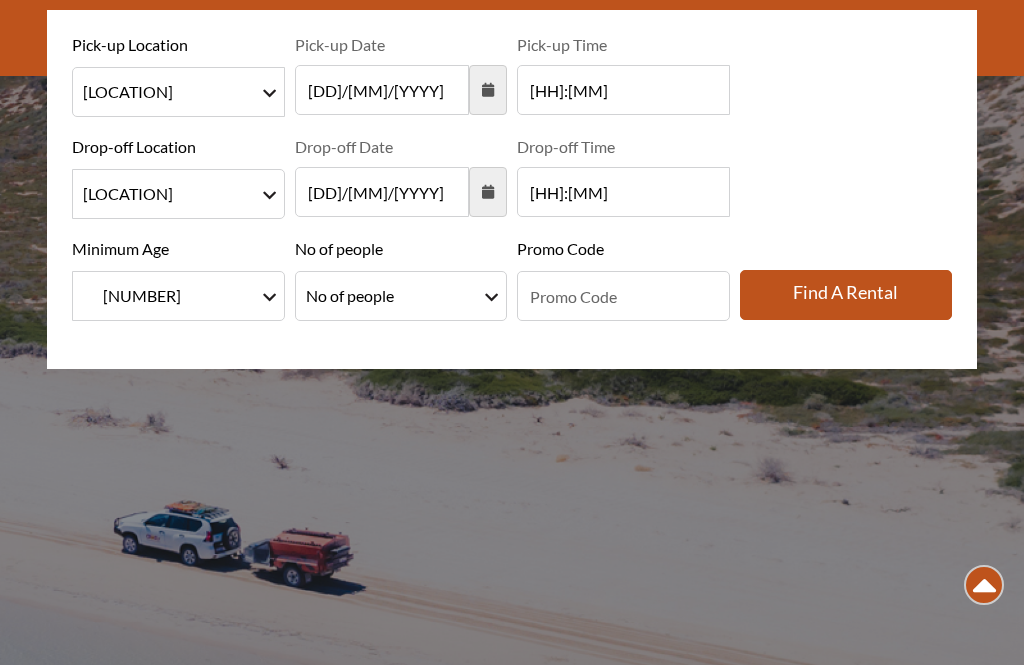 select on "14" 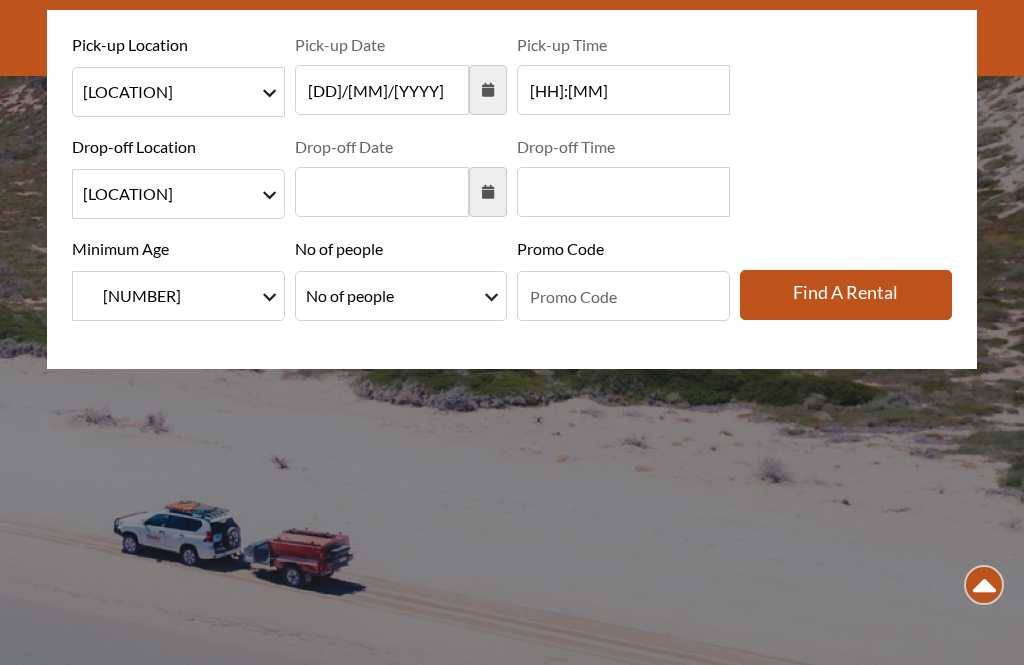 click at bounding box center [488, 192] 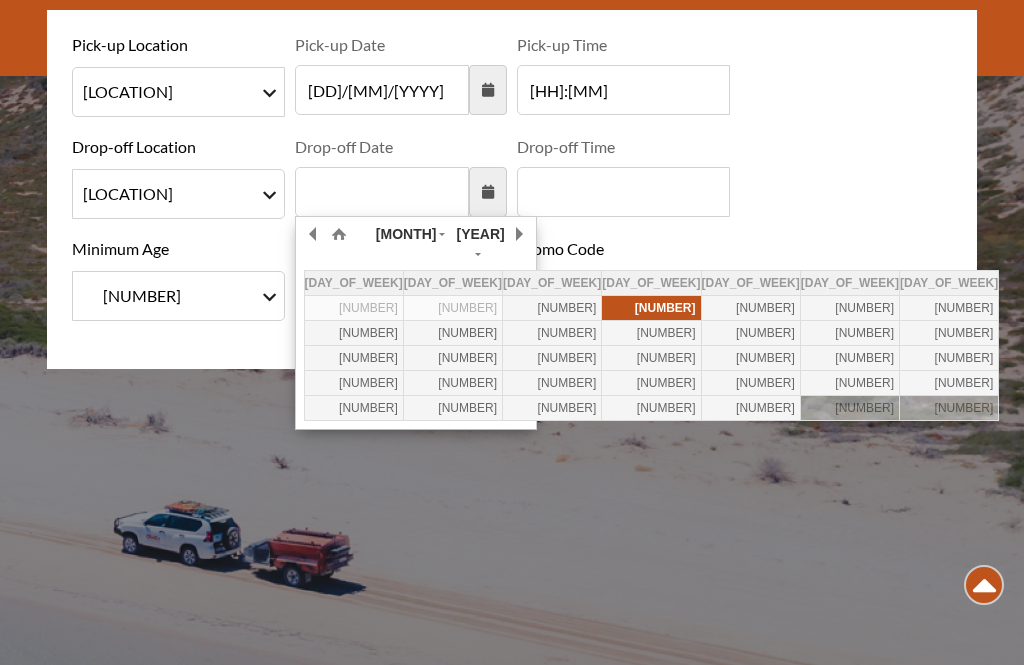 click at bounding box center (0, 0) 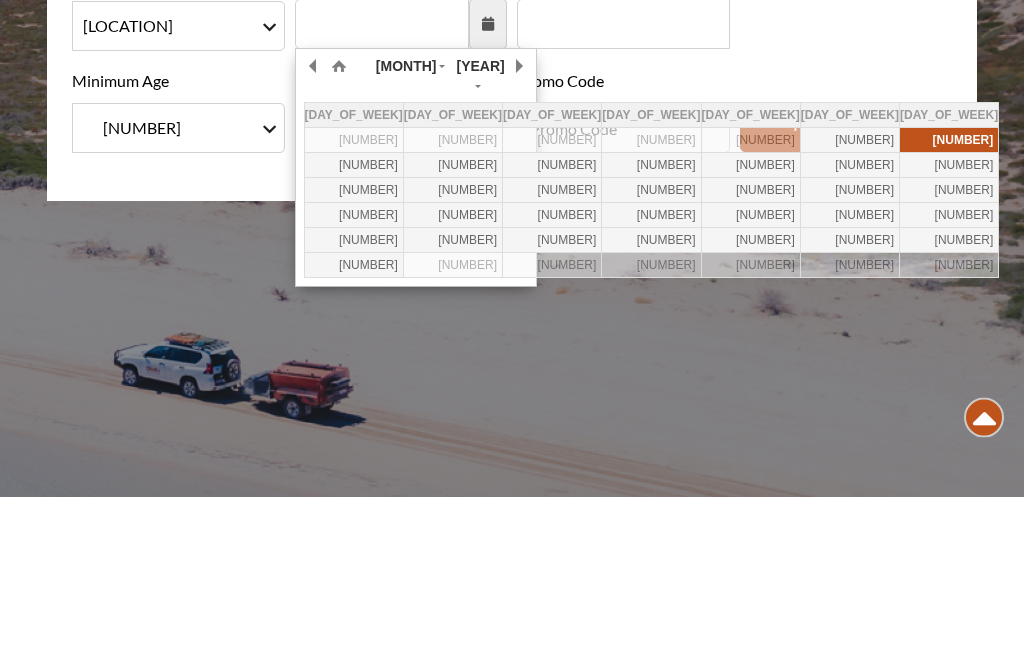 click on "24" at bounding box center (0, 0) 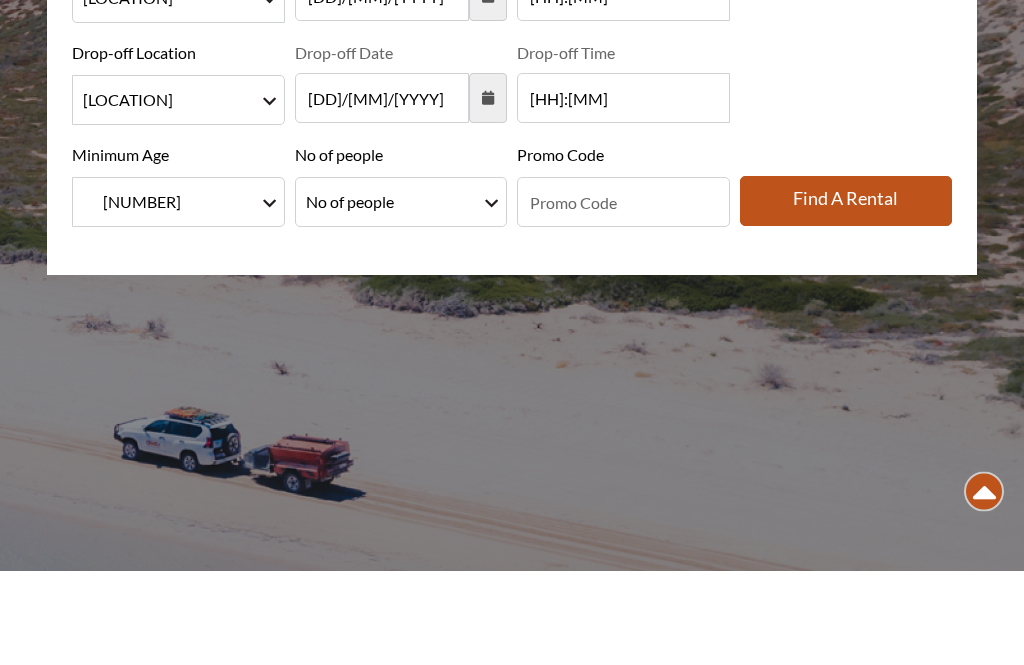 click on "No of people
No of people 1
No of people 2
No of people 3
No of people 4
No of people 5
No of people 6
No of people 7
No of people 8
No of people 9
No of people 10" at bounding box center [401, 296] 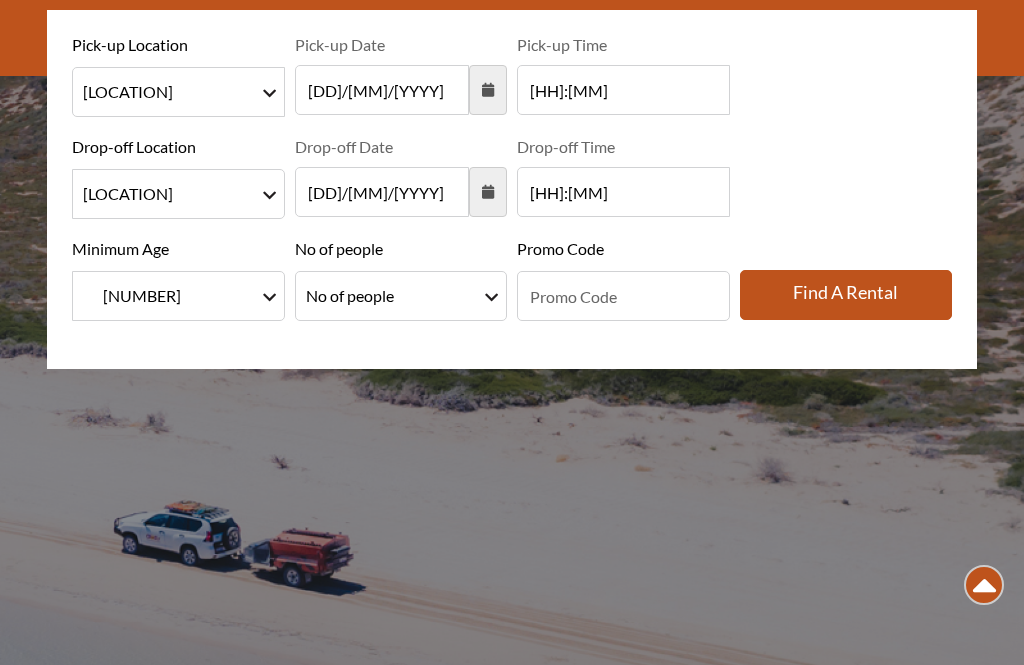 select on "2" 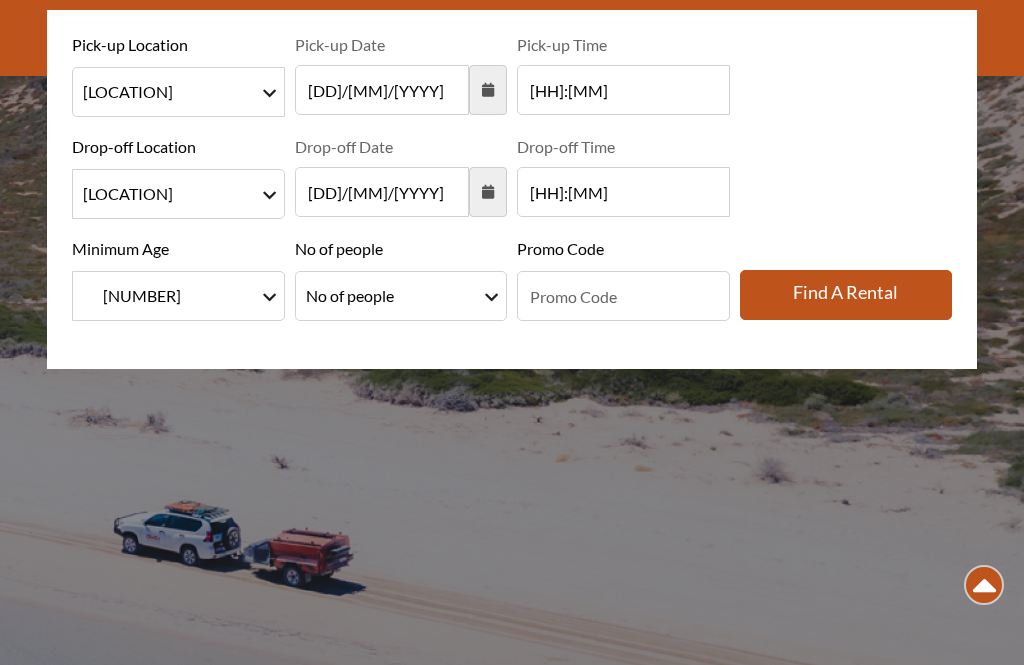 click on "Find a rental" at bounding box center [846, 295] 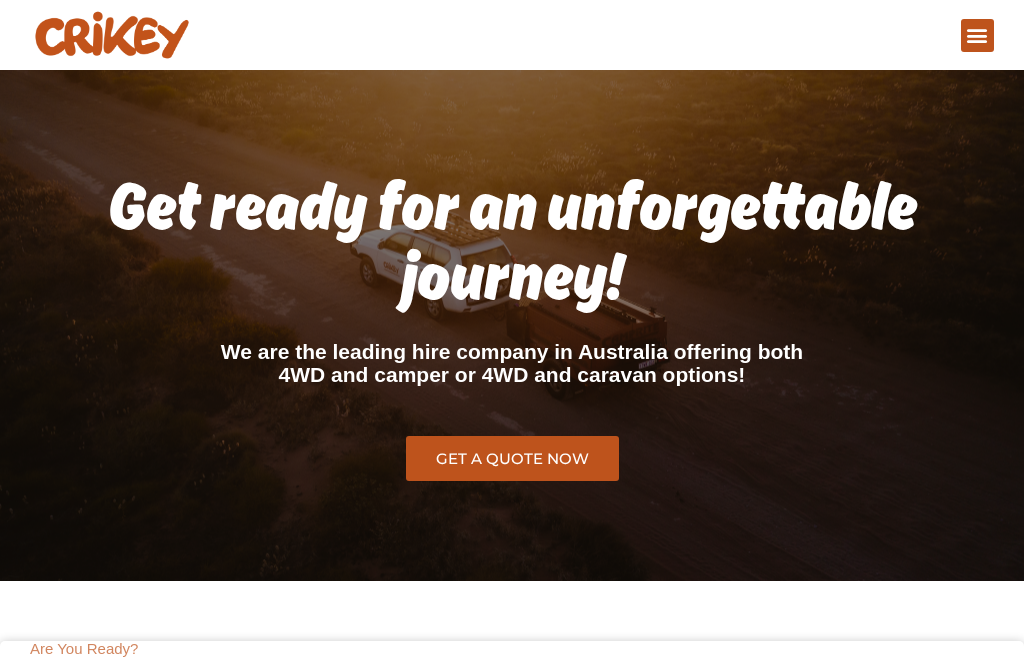 scroll, scrollTop: 0, scrollLeft: 0, axis: both 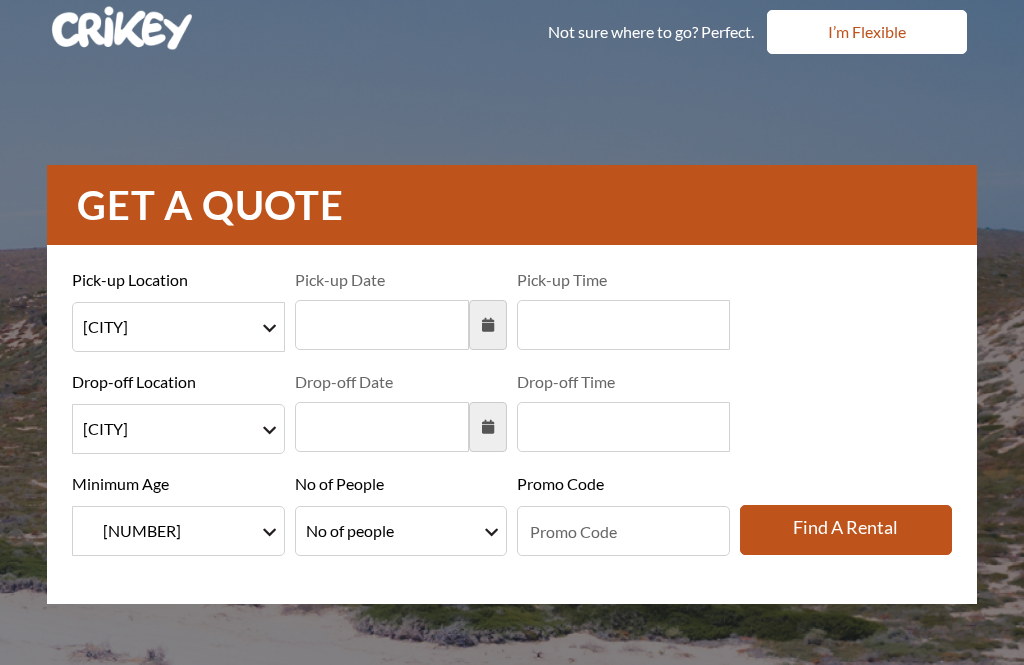 click on "[LOCATION] [LOCATION] [LOCATION]" at bounding box center (178, 327) 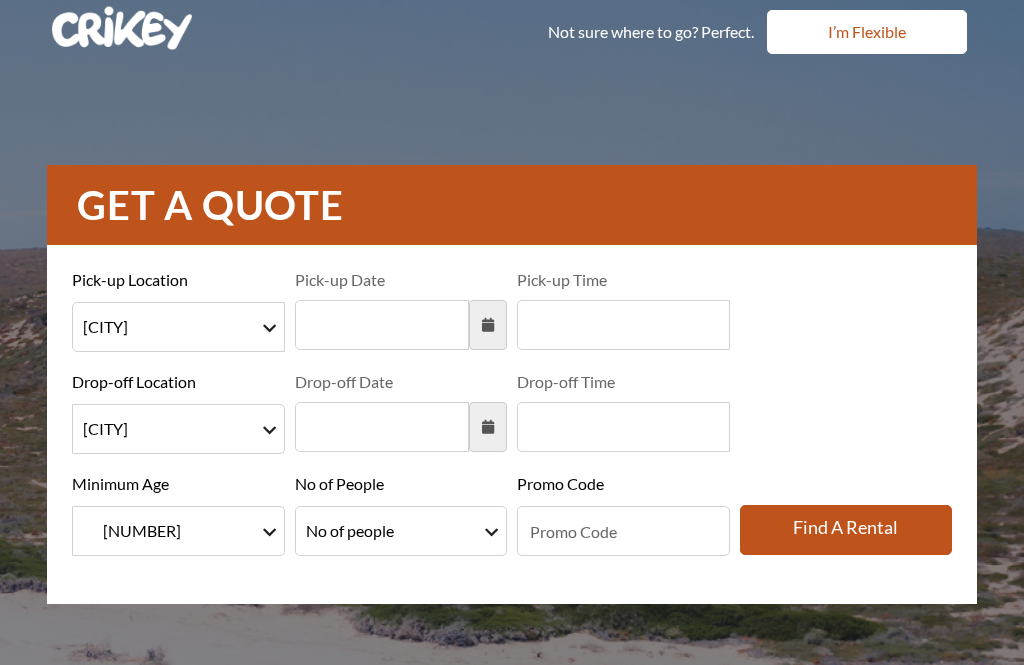 click on "[LOCATION] [LOCATION] [LOCATION]" at bounding box center (178, 429) 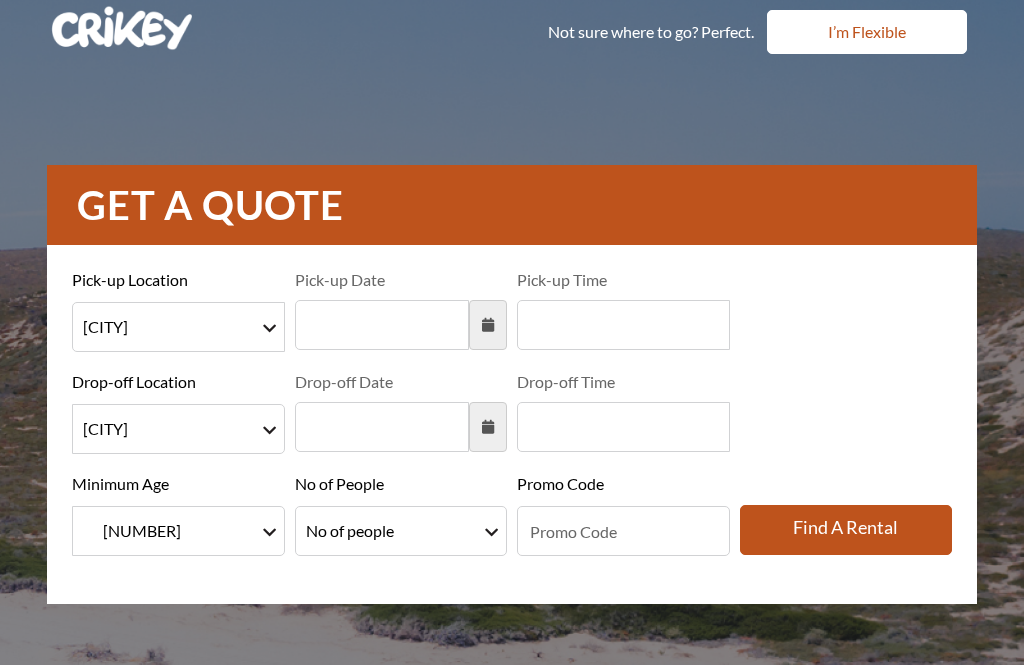 click on "[LOCATION] [LOCATION] [LOCATION]" at bounding box center [178, 429] 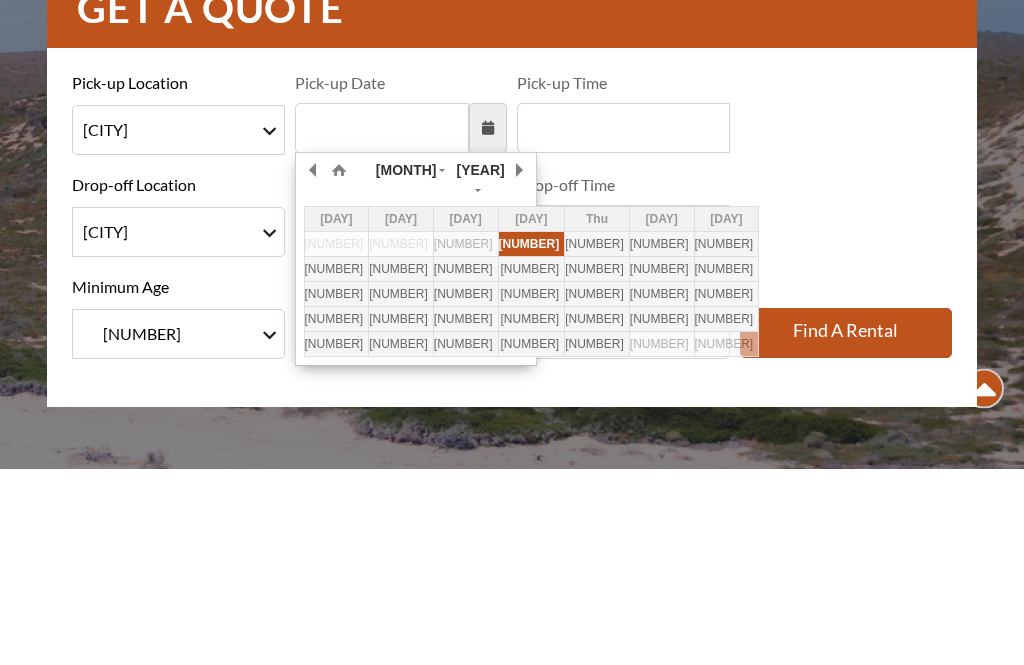 click at bounding box center [518, 367] 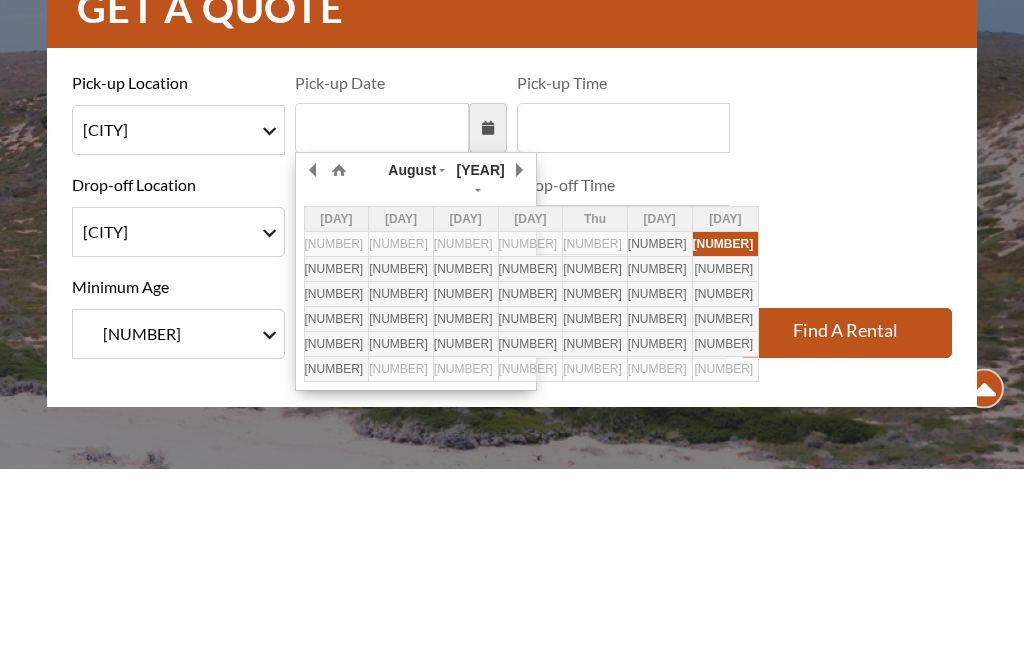 click on "[NUMBER]" at bounding box center [726, 441] 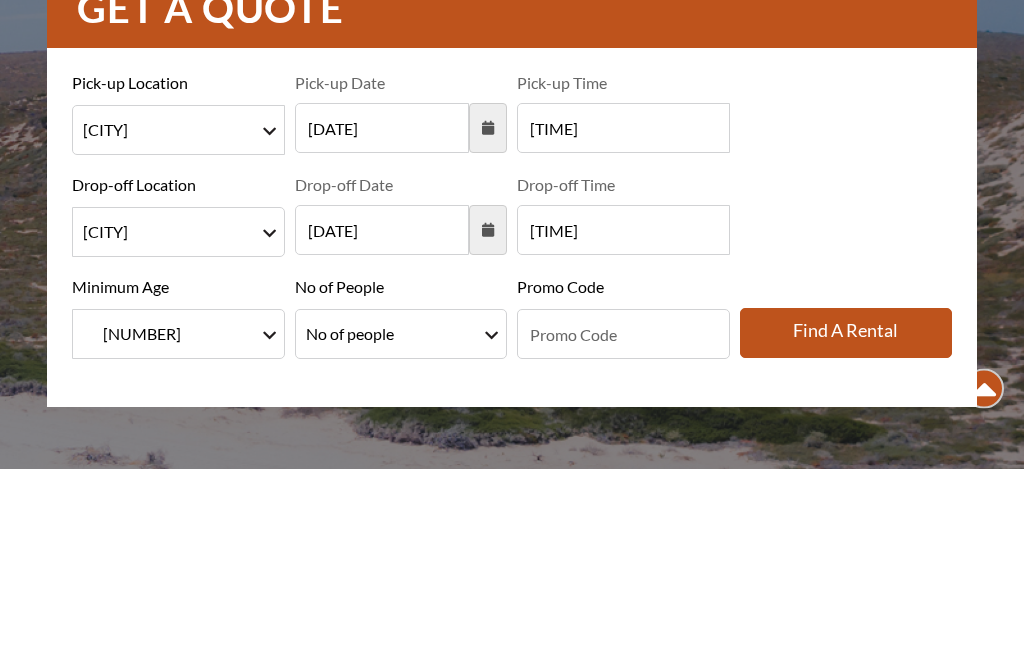 click on "08:00" at bounding box center (623, 325) 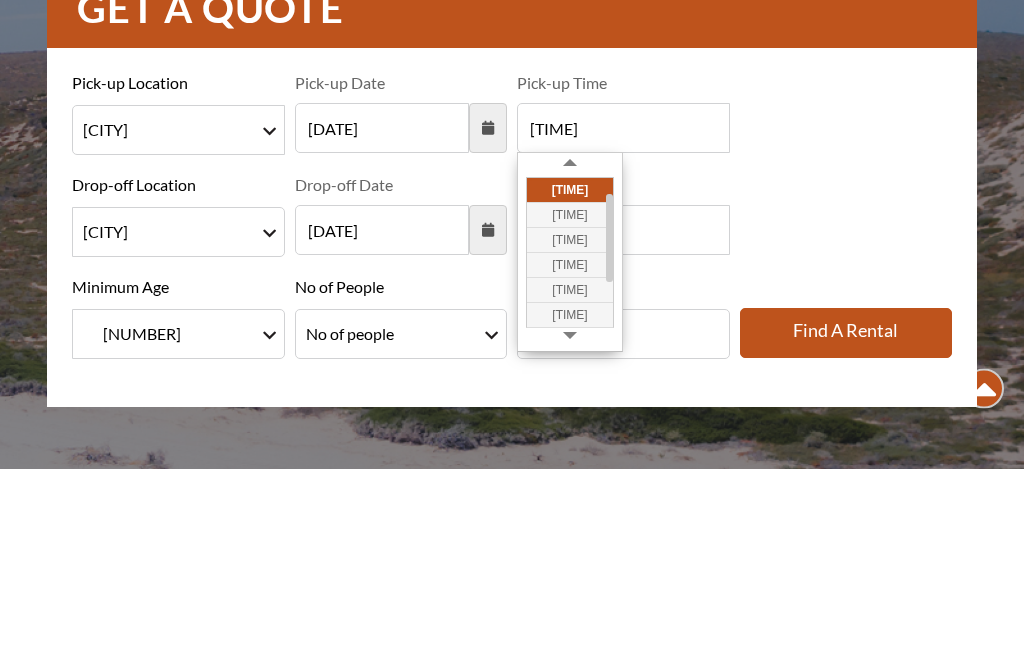 click on "10:00" at bounding box center [570, 436] 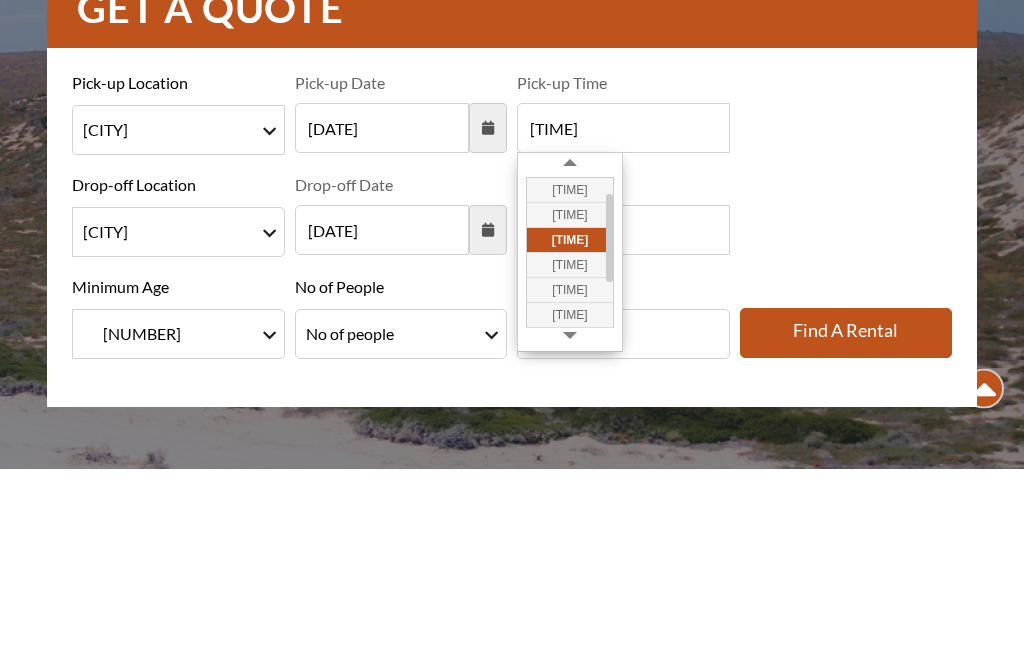 click on "BROOME DARWIN PERTH" at bounding box center [178, 429] 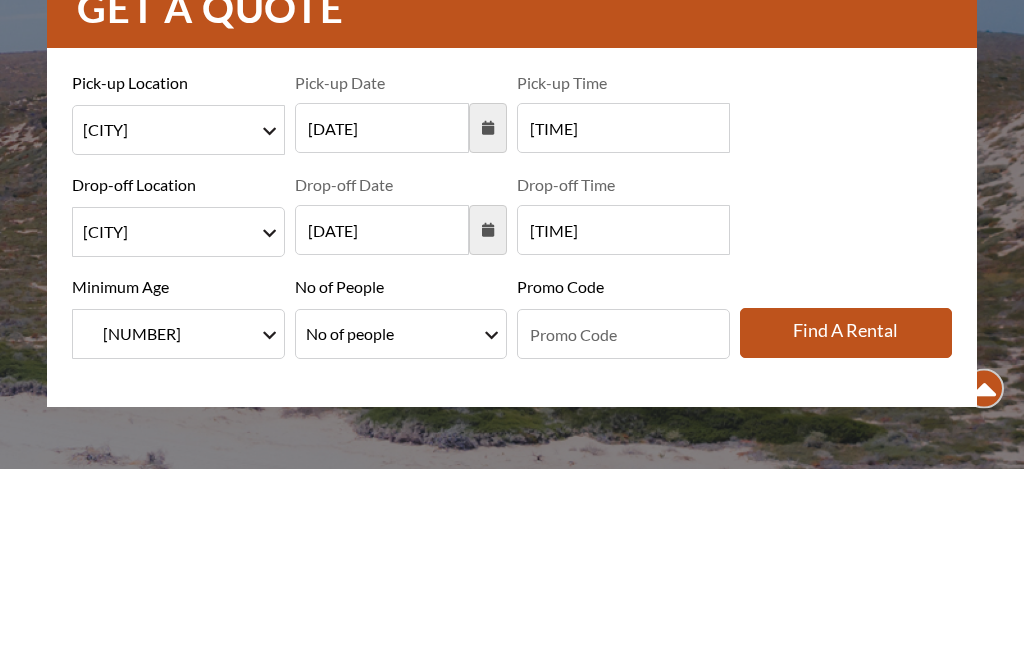 scroll, scrollTop: 235, scrollLeft: 0, axis: vertical 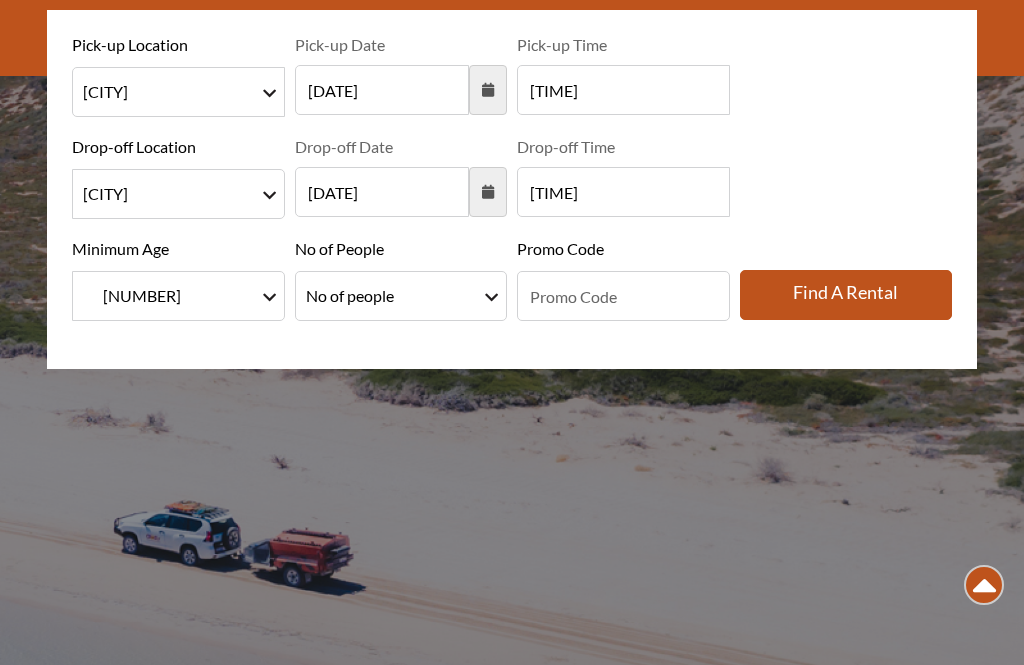 select on "14" 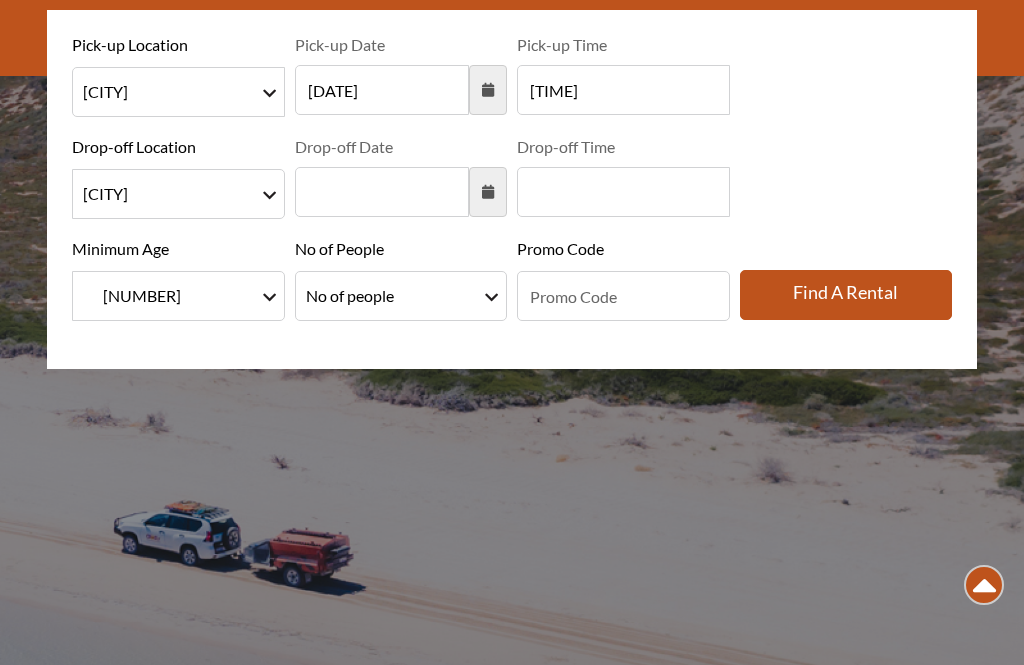 click at bounding box center [488, 192] 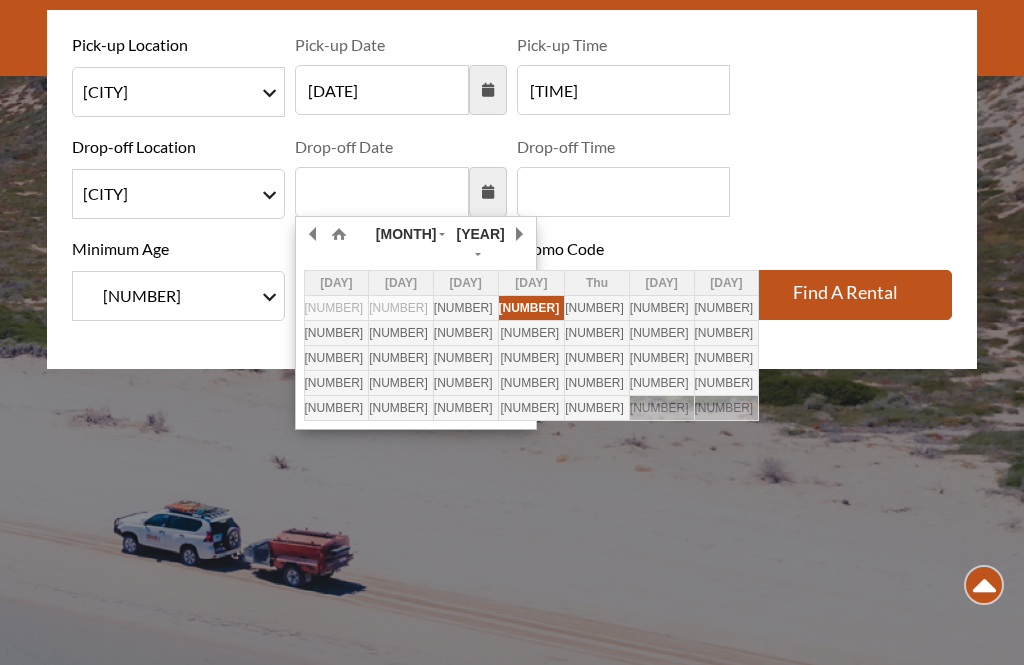 click at bounding box center [0, 0] 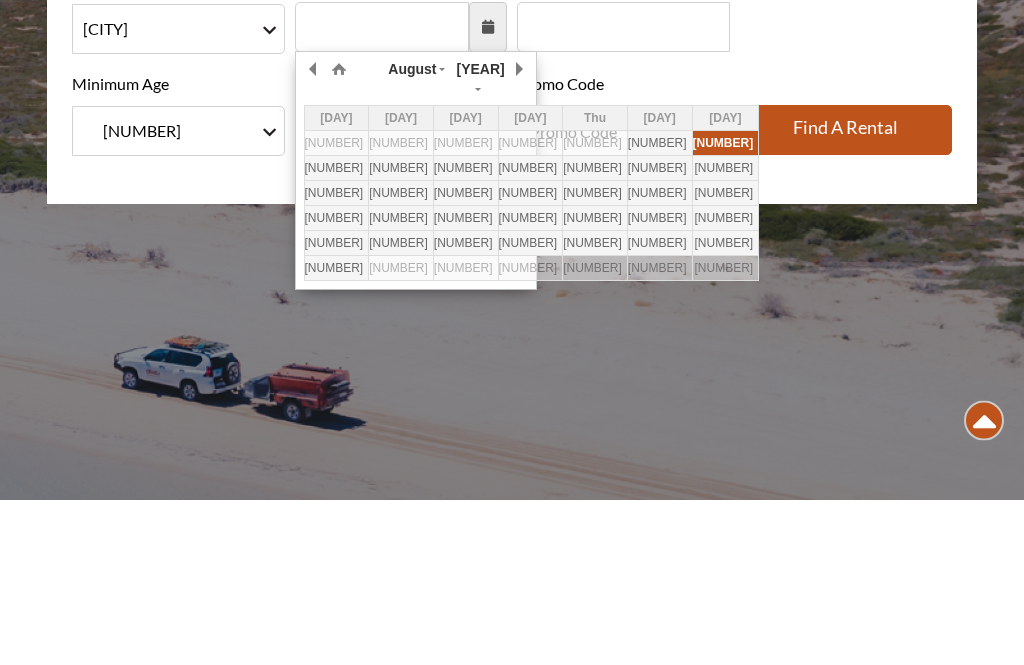 click on "24" at bounding box center [0, 0] 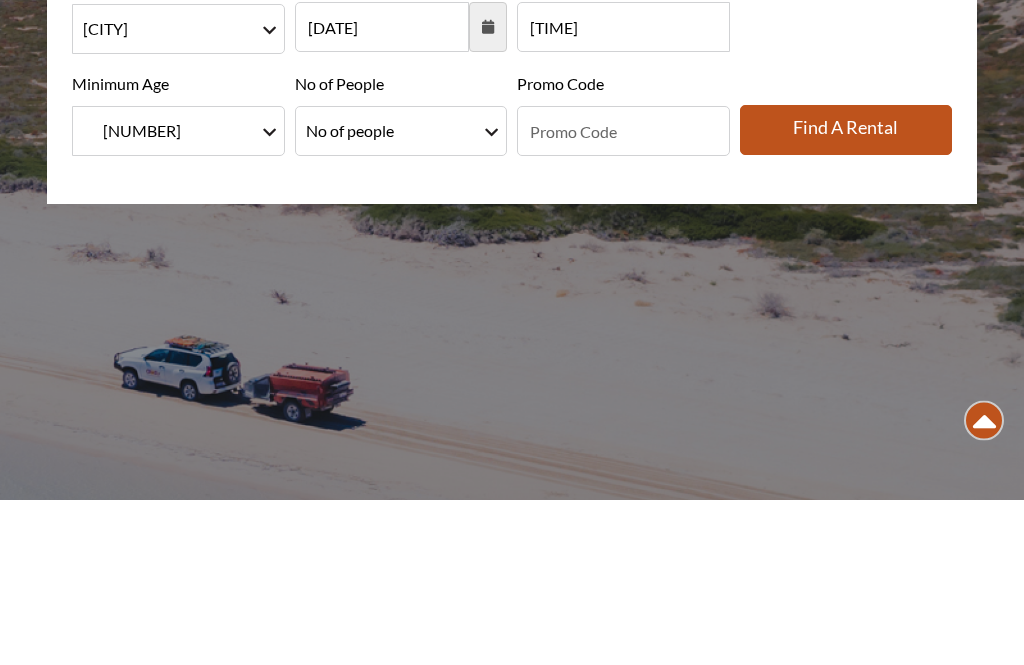 click on "No of people
No of people 1
No of people 2
No of people 3
No of people 4
No of people 5
No of people 6
No of people 7
No of people 8
No of people 9
No of people 10" at bounding box center [401, 296] 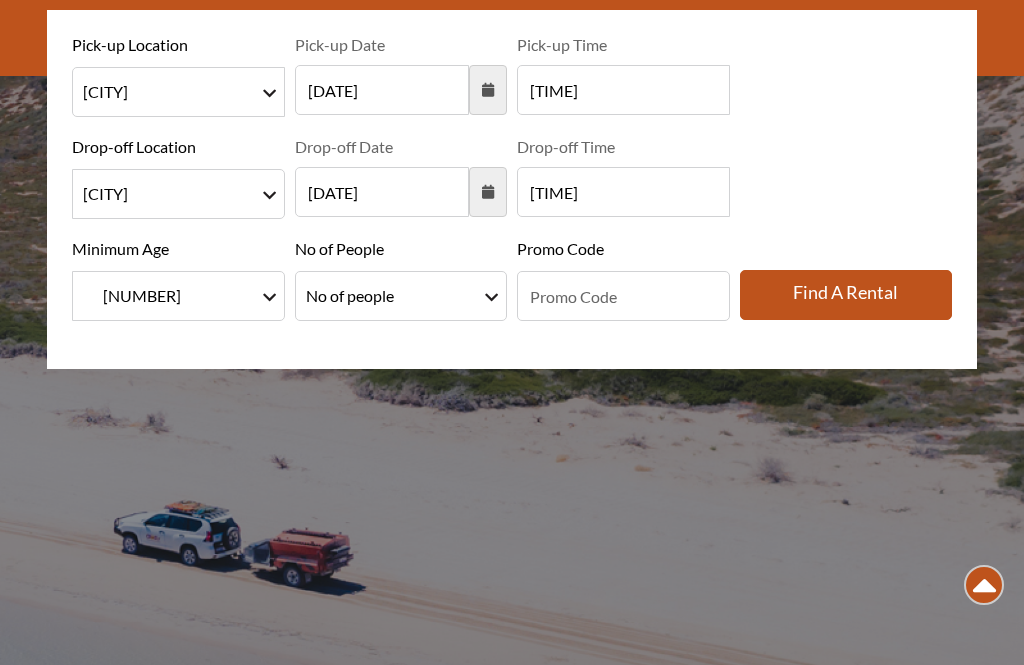 select on "2" 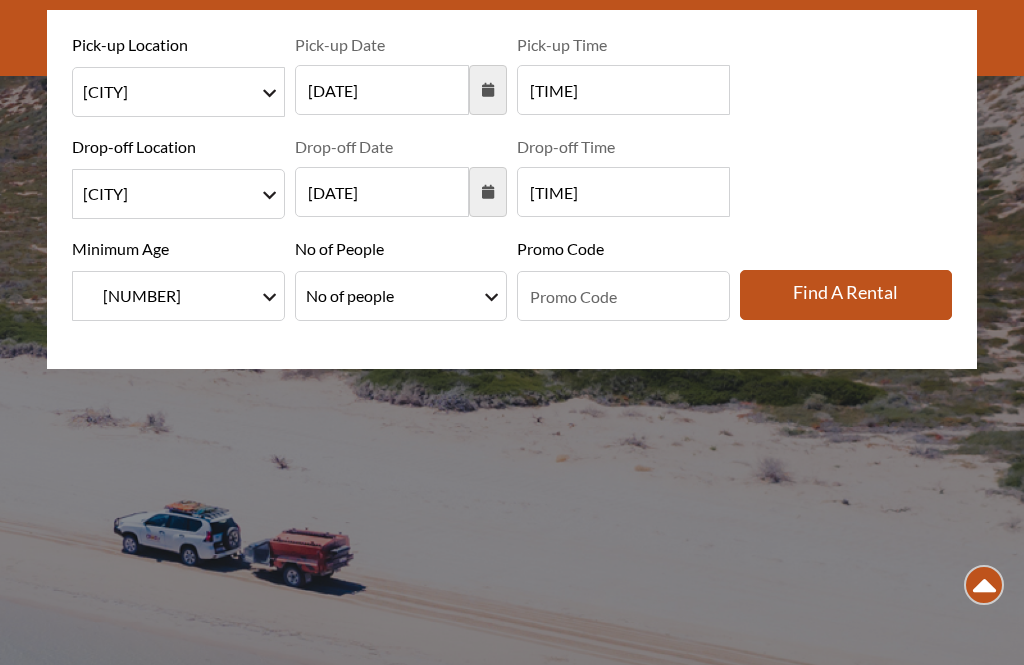 click on "Find a rental" at bounding box center (846, 295) 